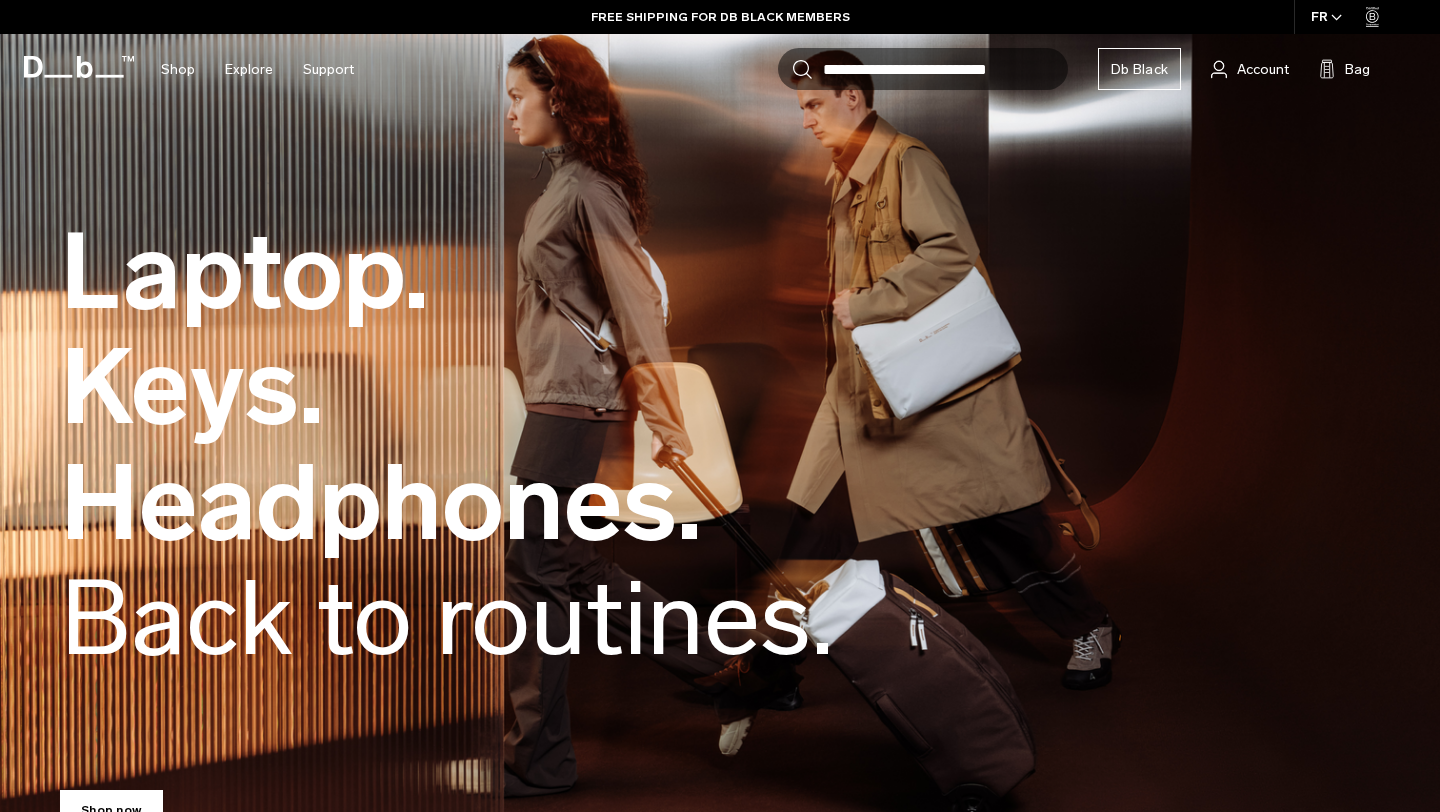 scroll, scrollTop: 0, scrollLeft: 0, axis: both 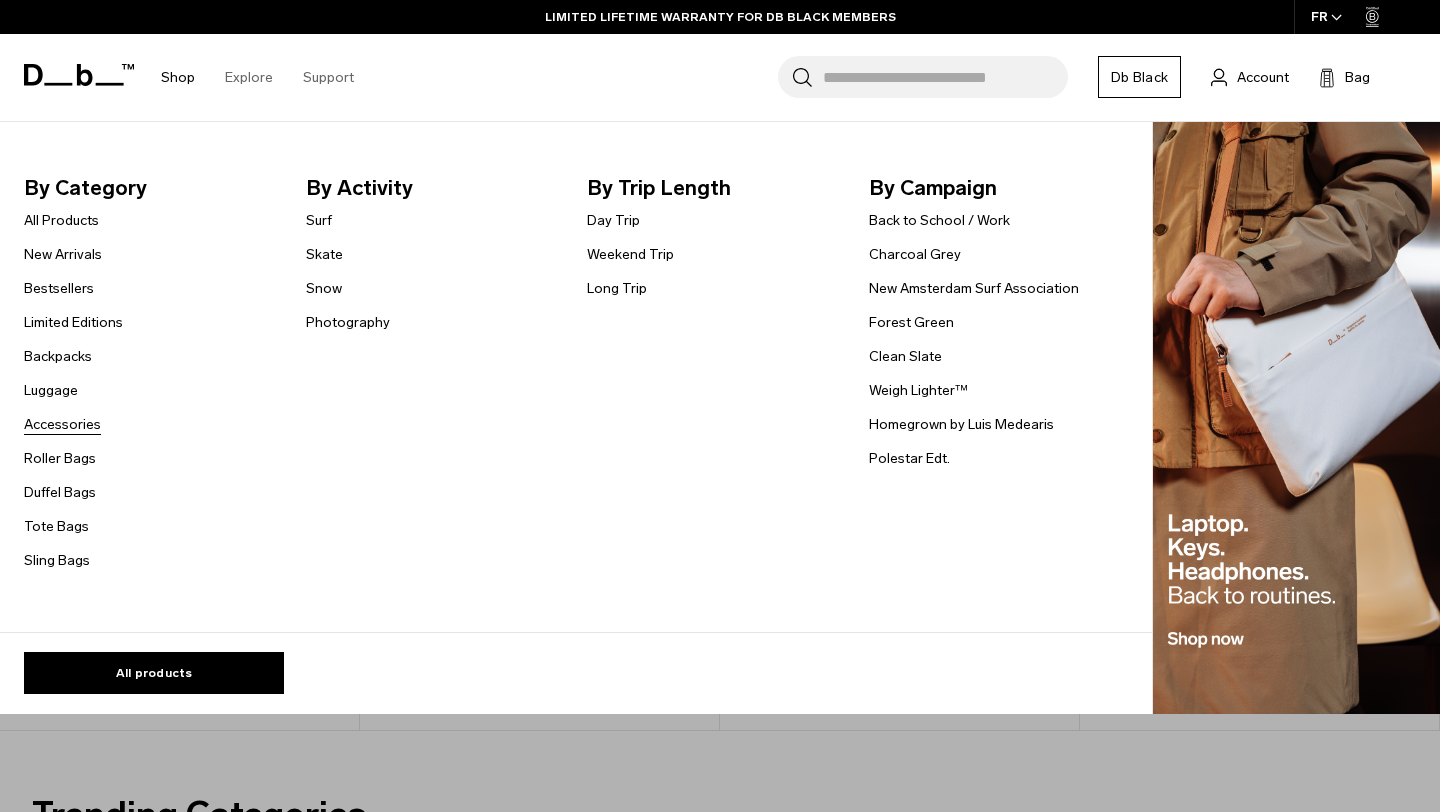 click on "Accessories" at bounding box center (62, 424) 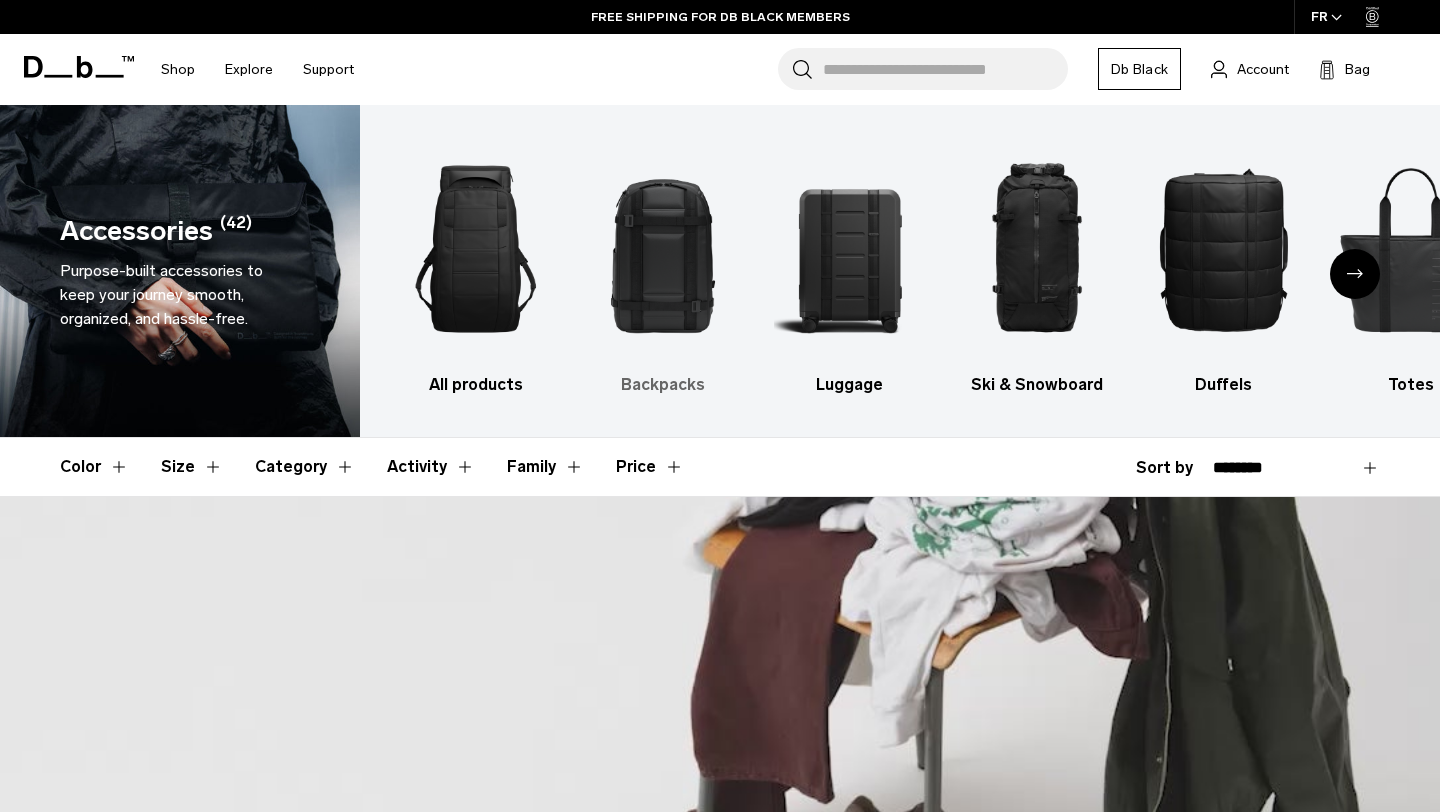 scroll, scrollTop: 0, scrollLeft: 0, axis: both 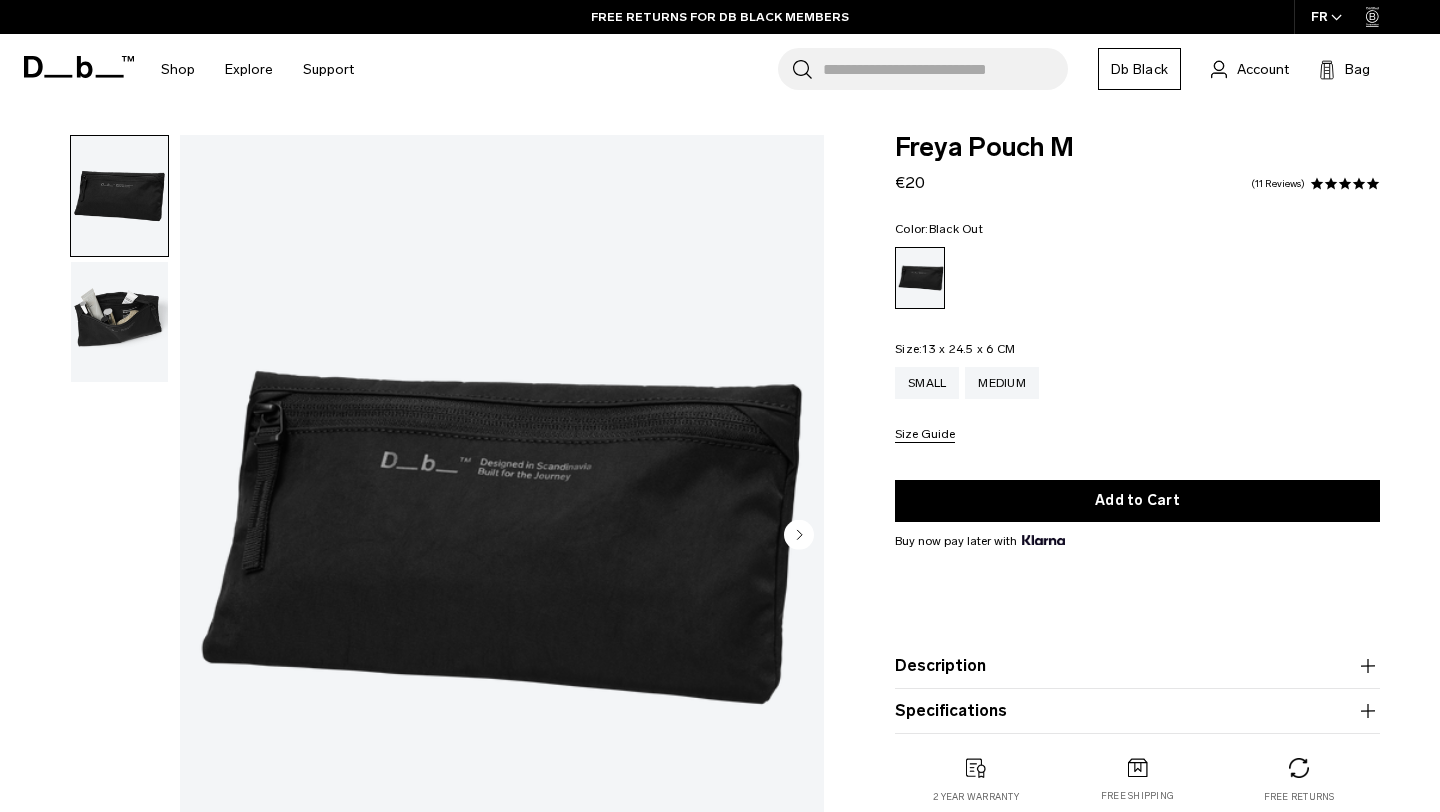 click at bounding box center [119, 322] 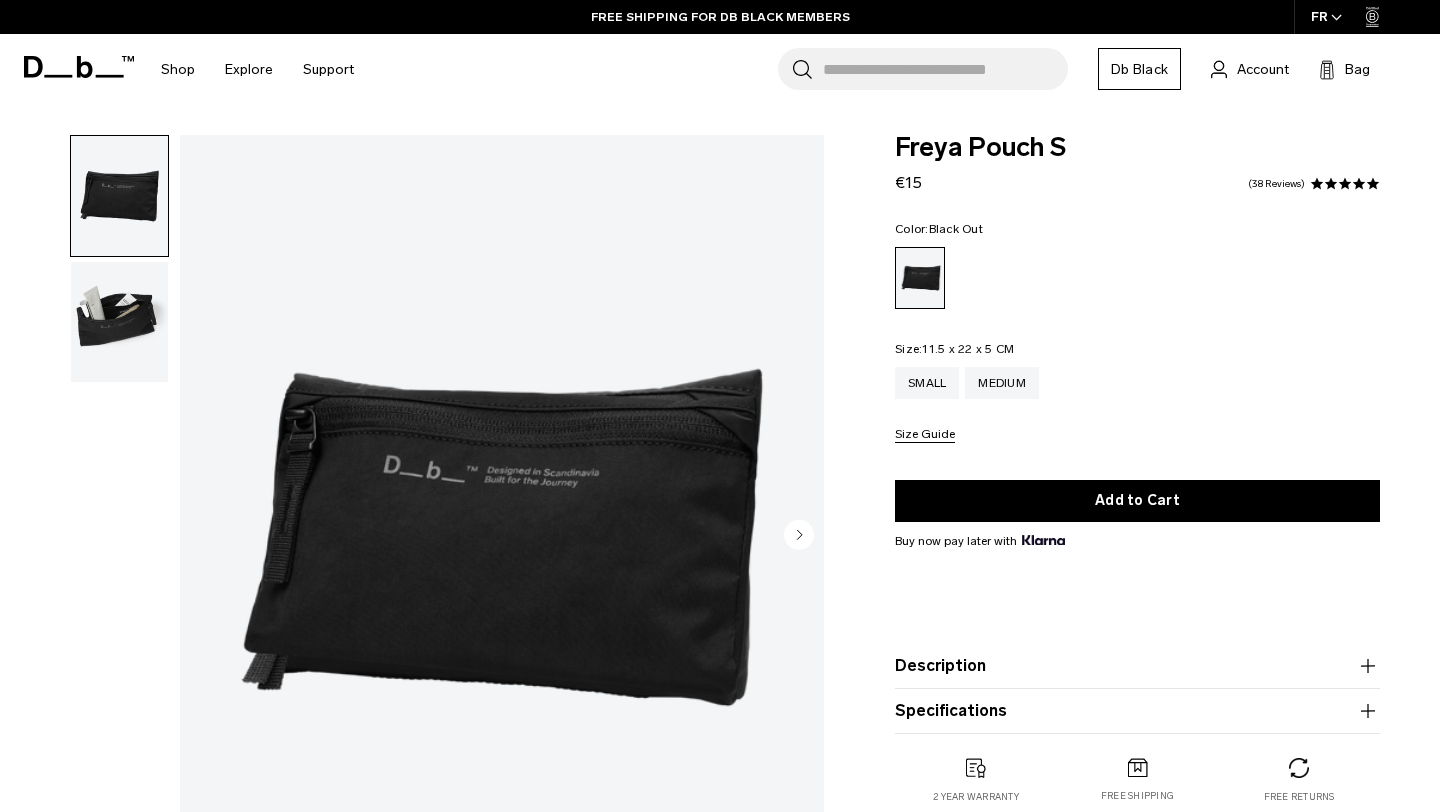 scroll, scrollTop: 0, scrollLeft: 0, axis: both 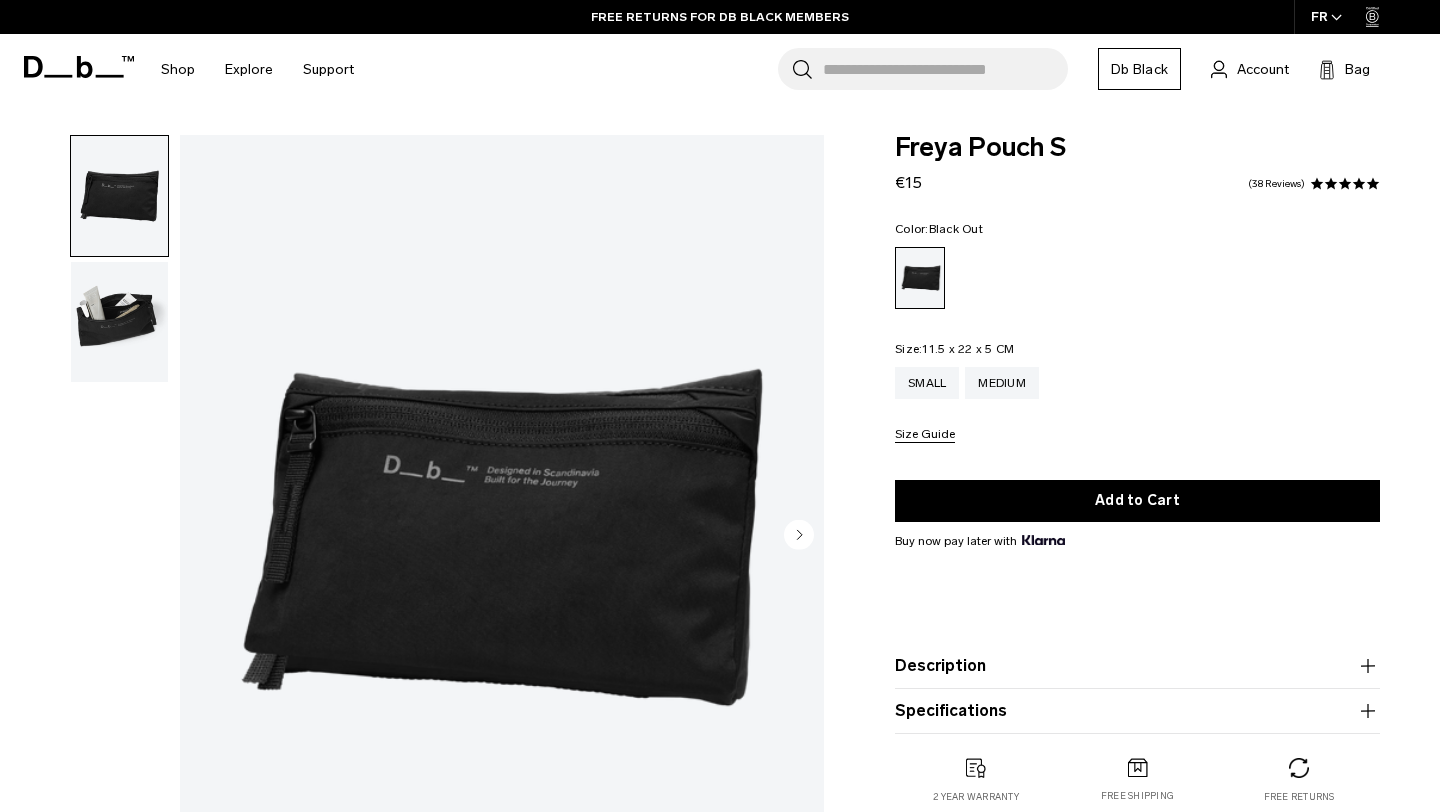 click at bounding box center [119, 322] 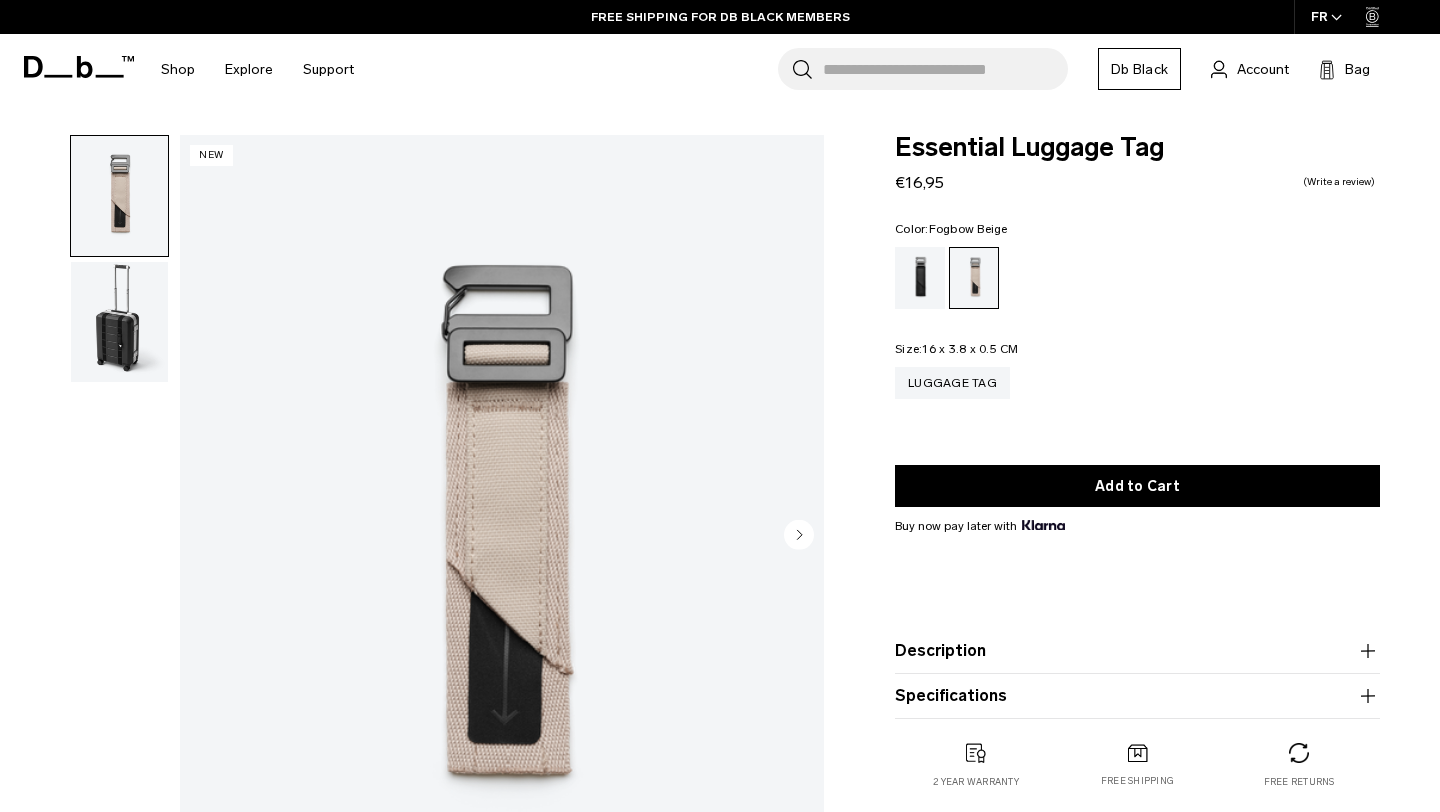 scroll, scrollTop: 0, scrollLeft: 0, axis: both 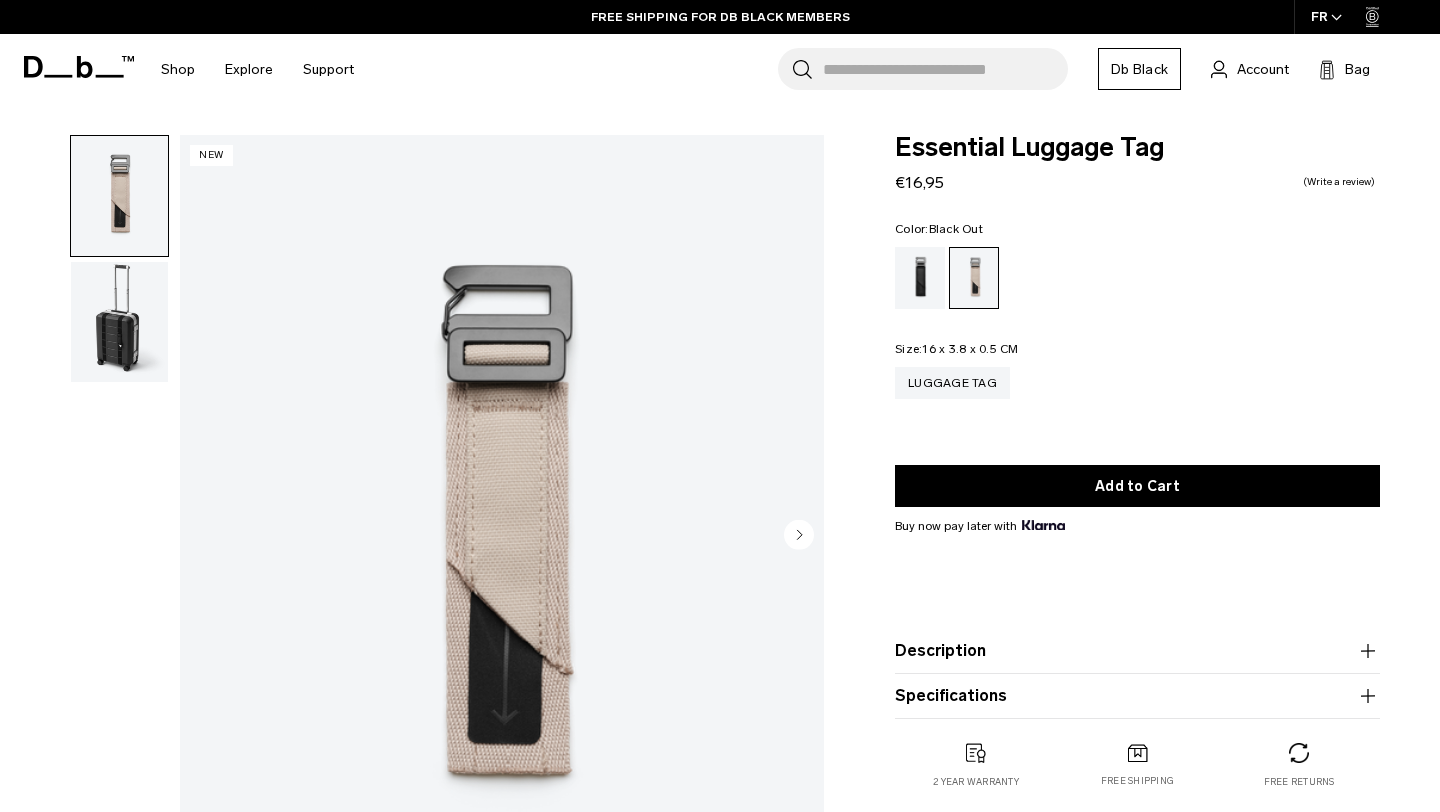 click at bounding box center (920, 278) 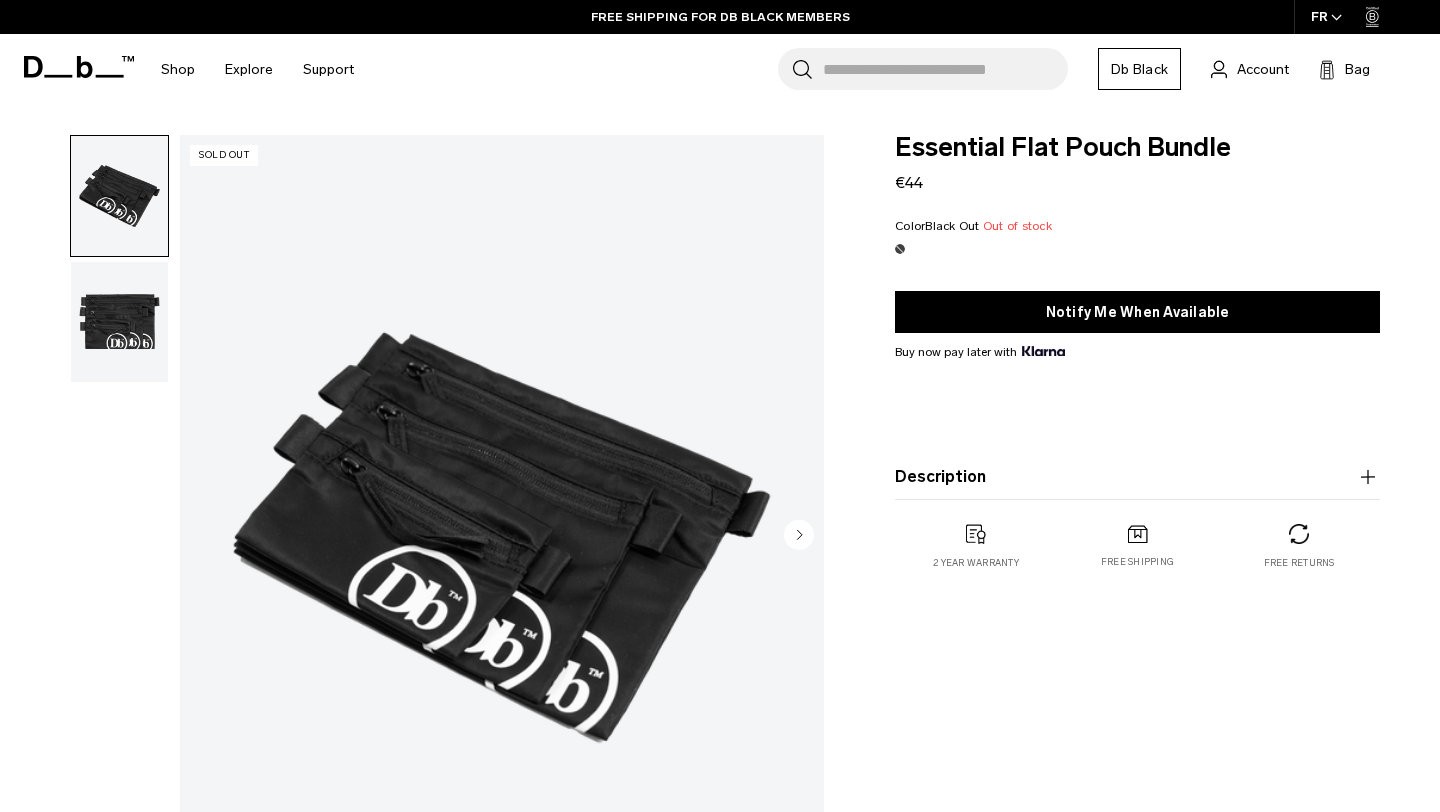 scroll, scrollTop: 0, scrollLeft: 0, axis: both 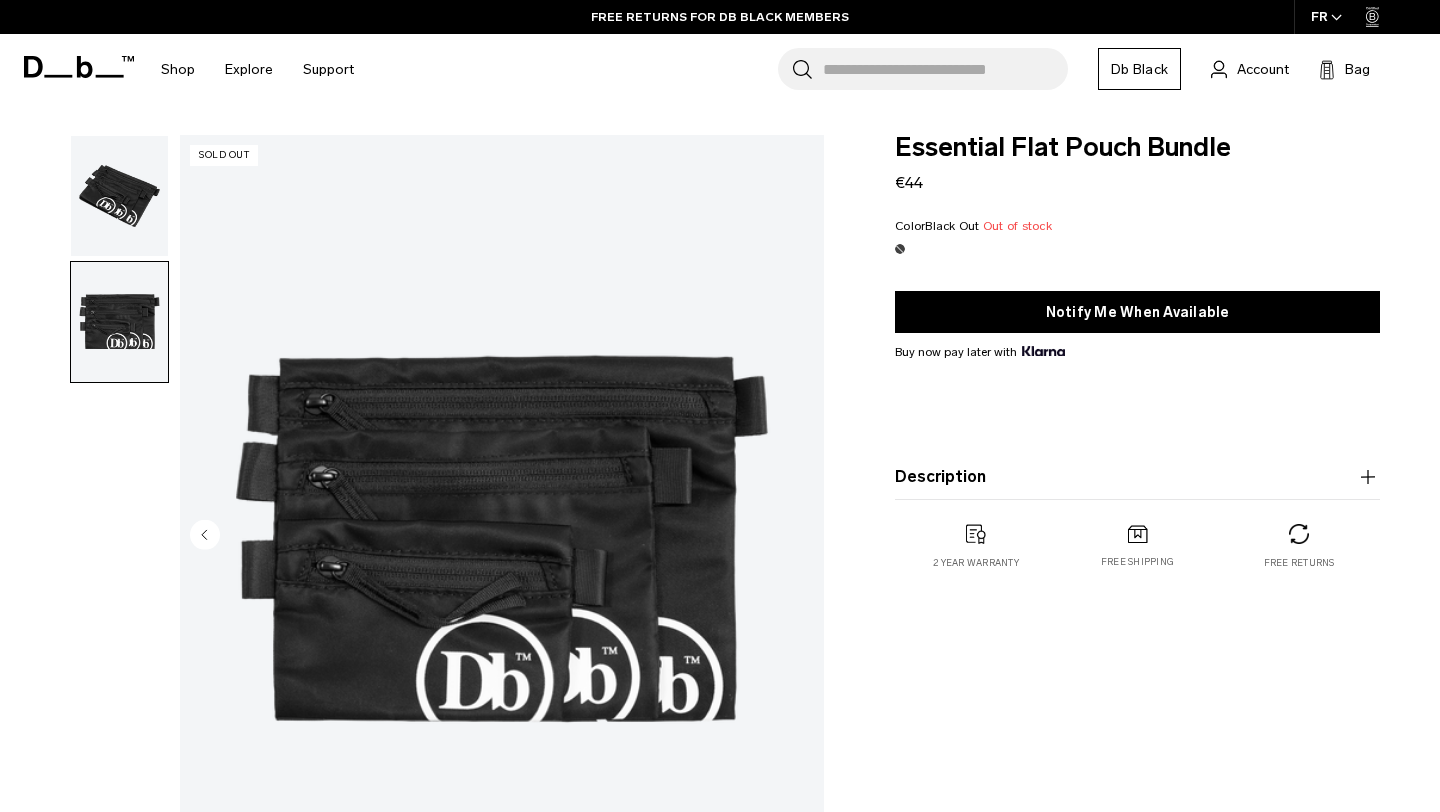 click at bounding box center (119, 322) 